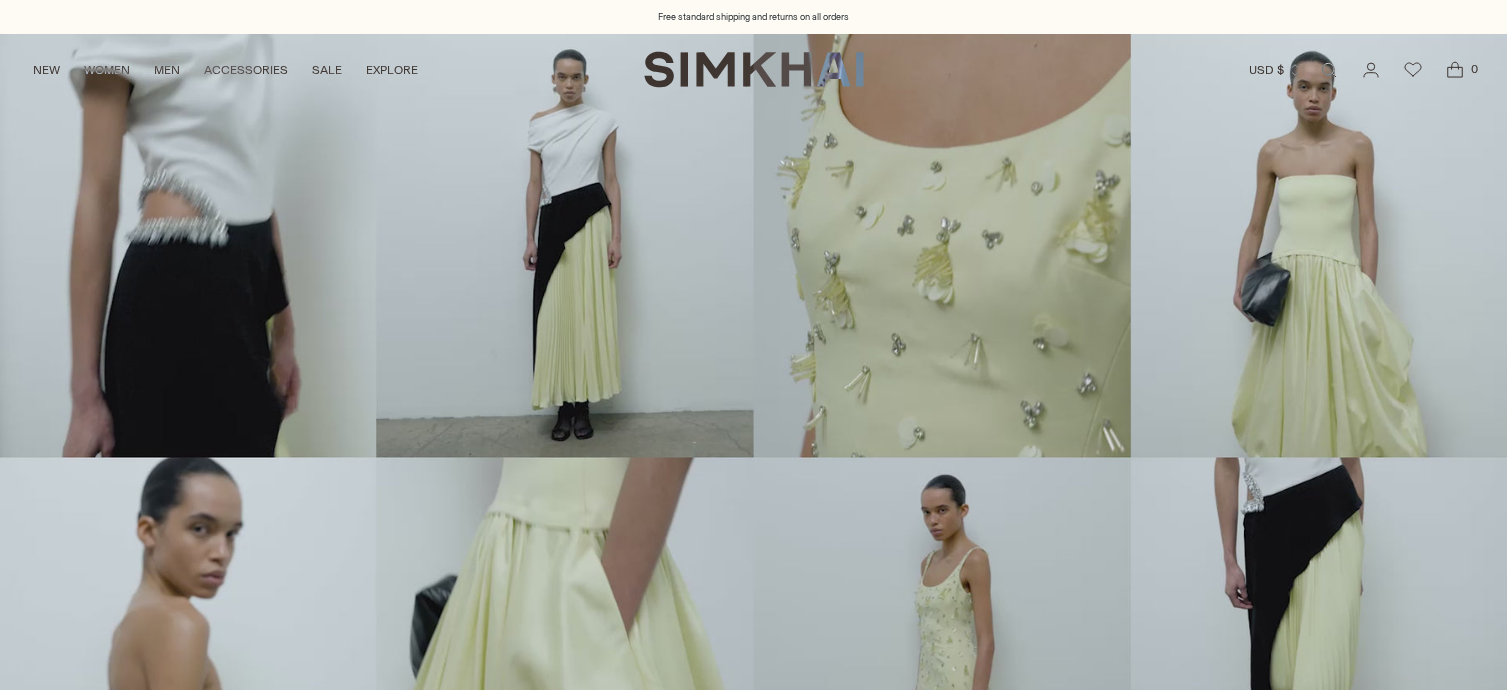 scroll, scrollTop: 0, scrollLeft: 0, axis: both 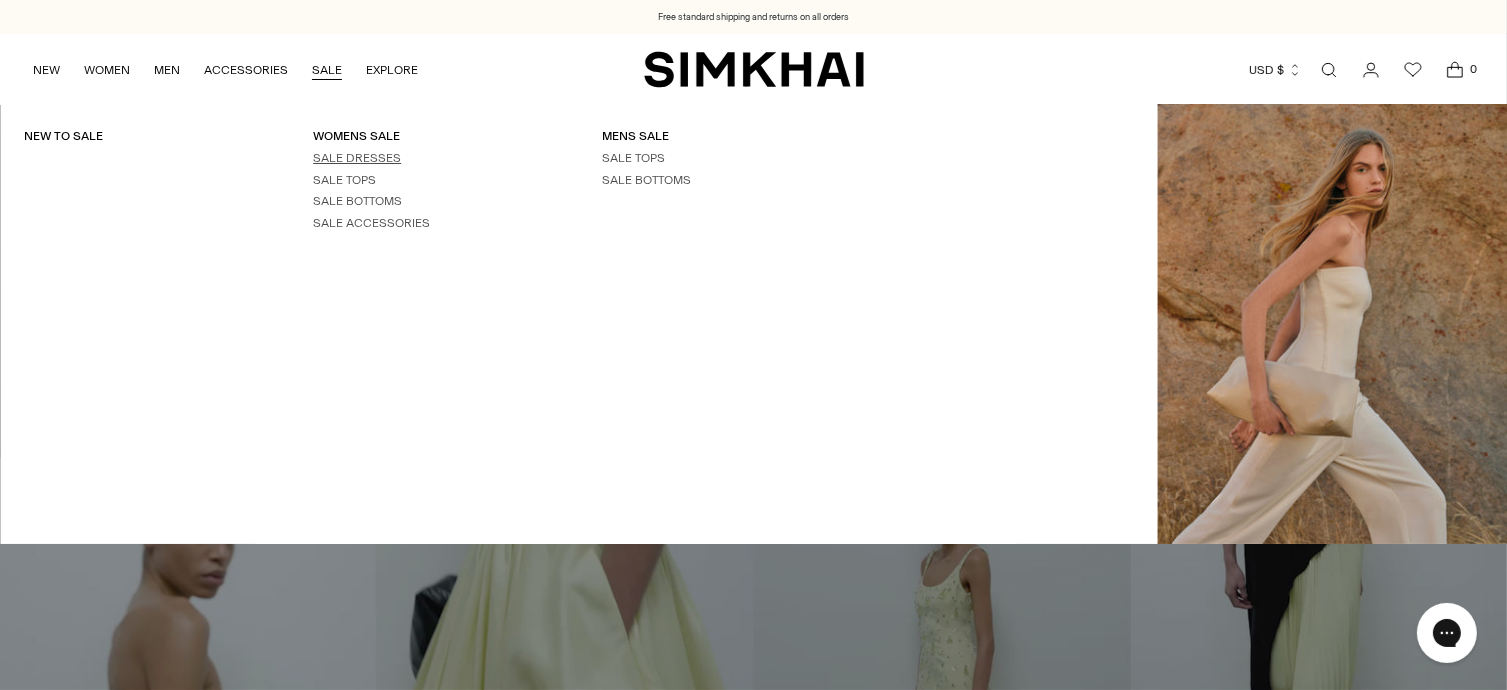 click on "SALE DRESSES" at bounding box center (357, 158) 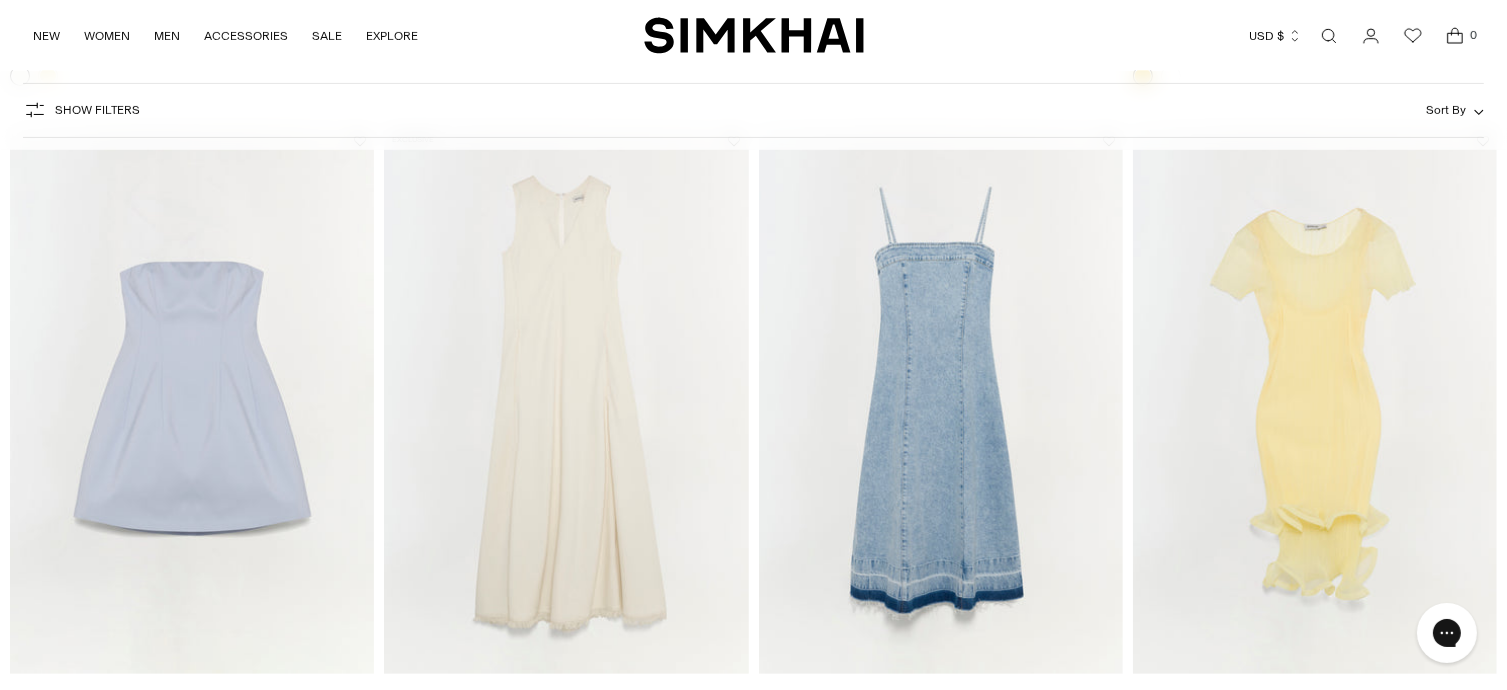 scroll, scrollTop: 1519, scrollLeft: 0, axis: vertical 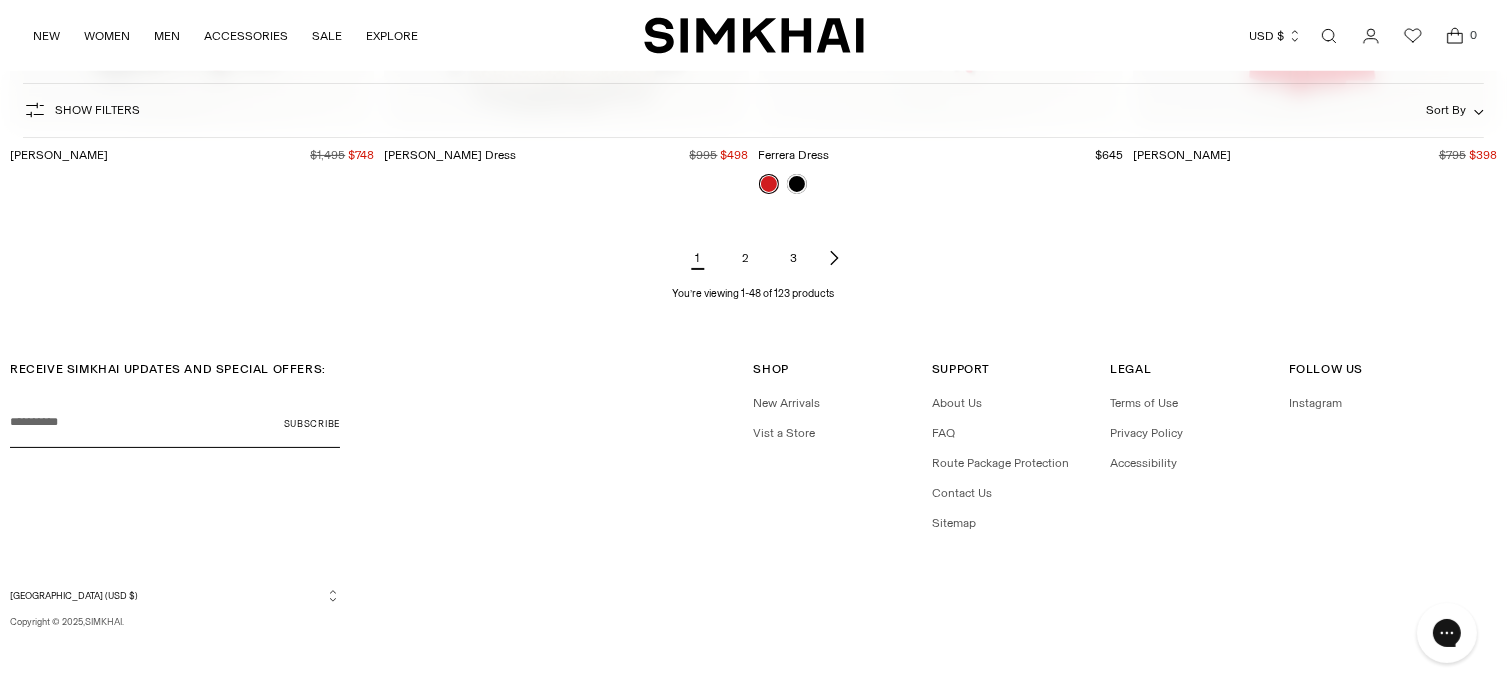 click on "2" at bounding box center (746, 258) 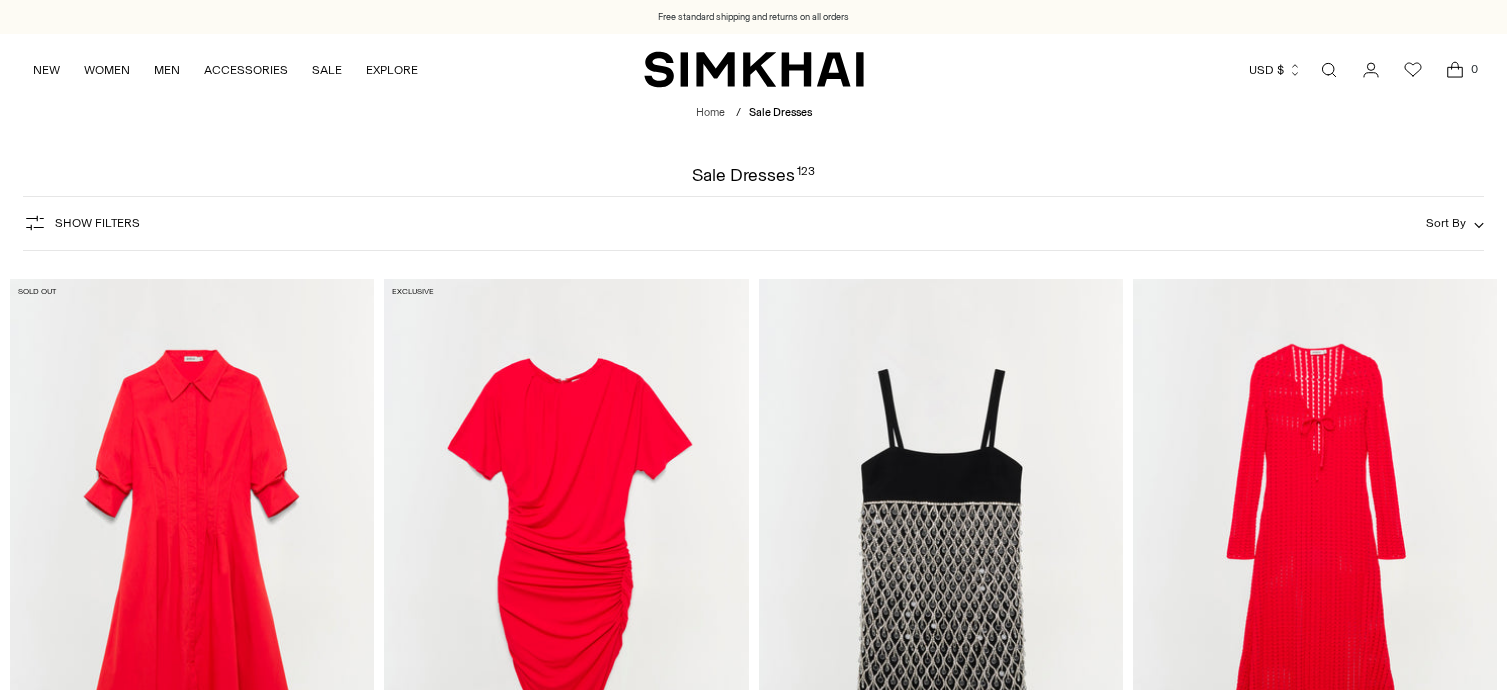 scroll, scrollTop: 0, scrollLeft: 0, axis: both 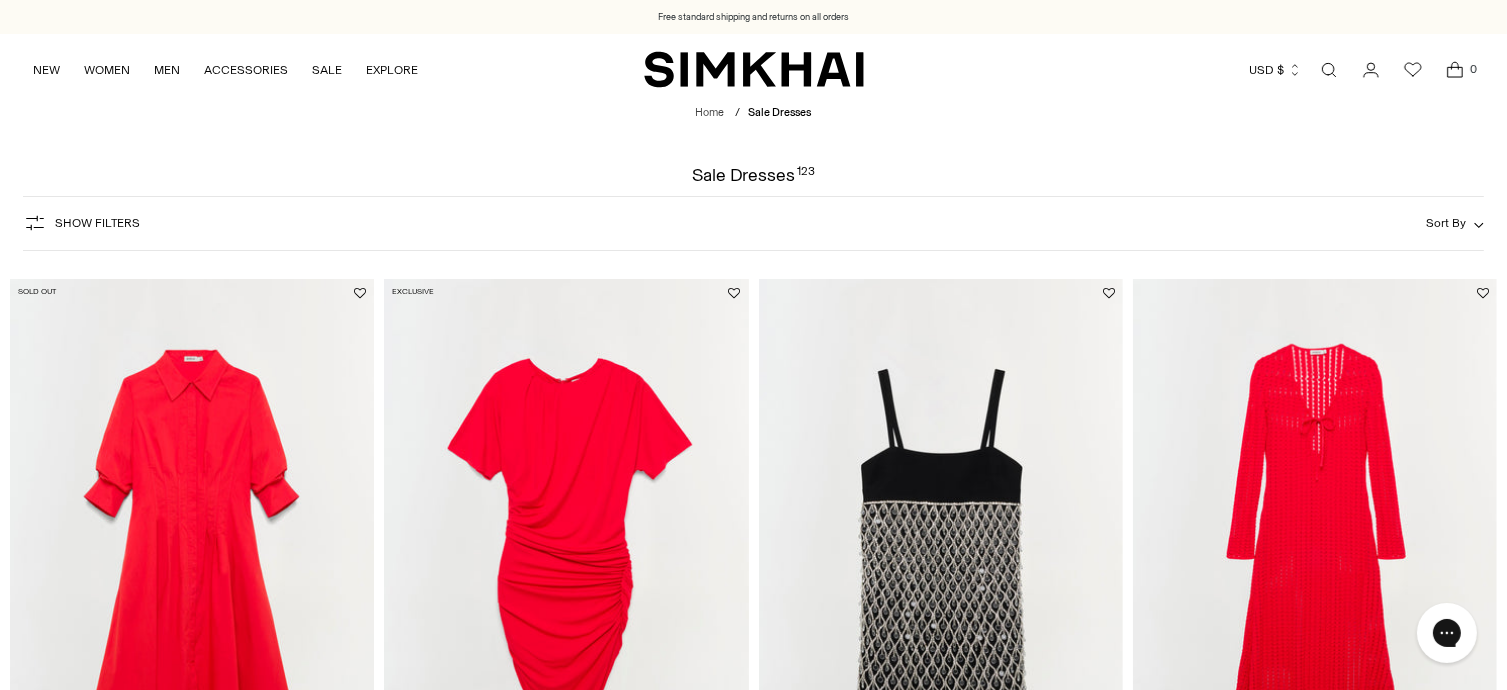 click on "Show Filters
Show Filters
Sort By
Recommended
Most Popular
Newest" at bounding box center [753, 223] 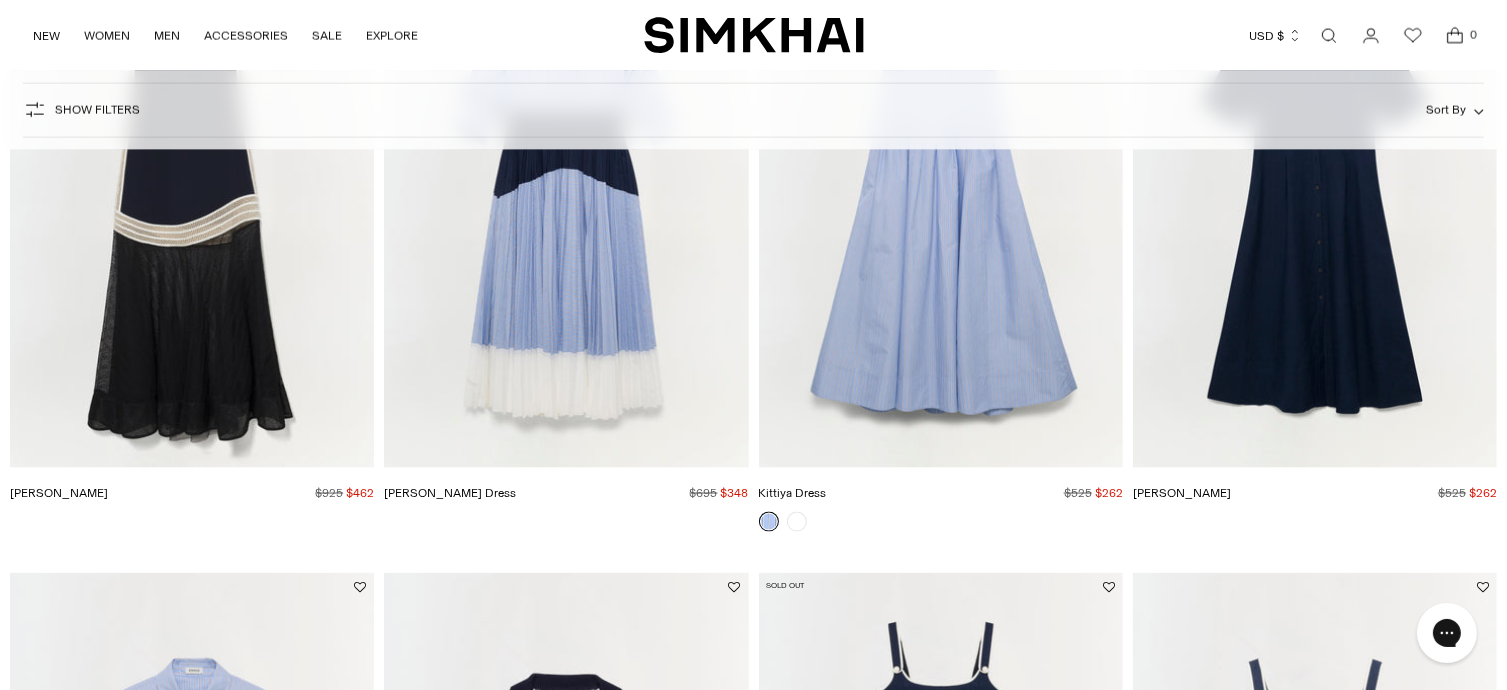 scroll, scrollTop: 2956, scrollLeft: 0, axis: vertical 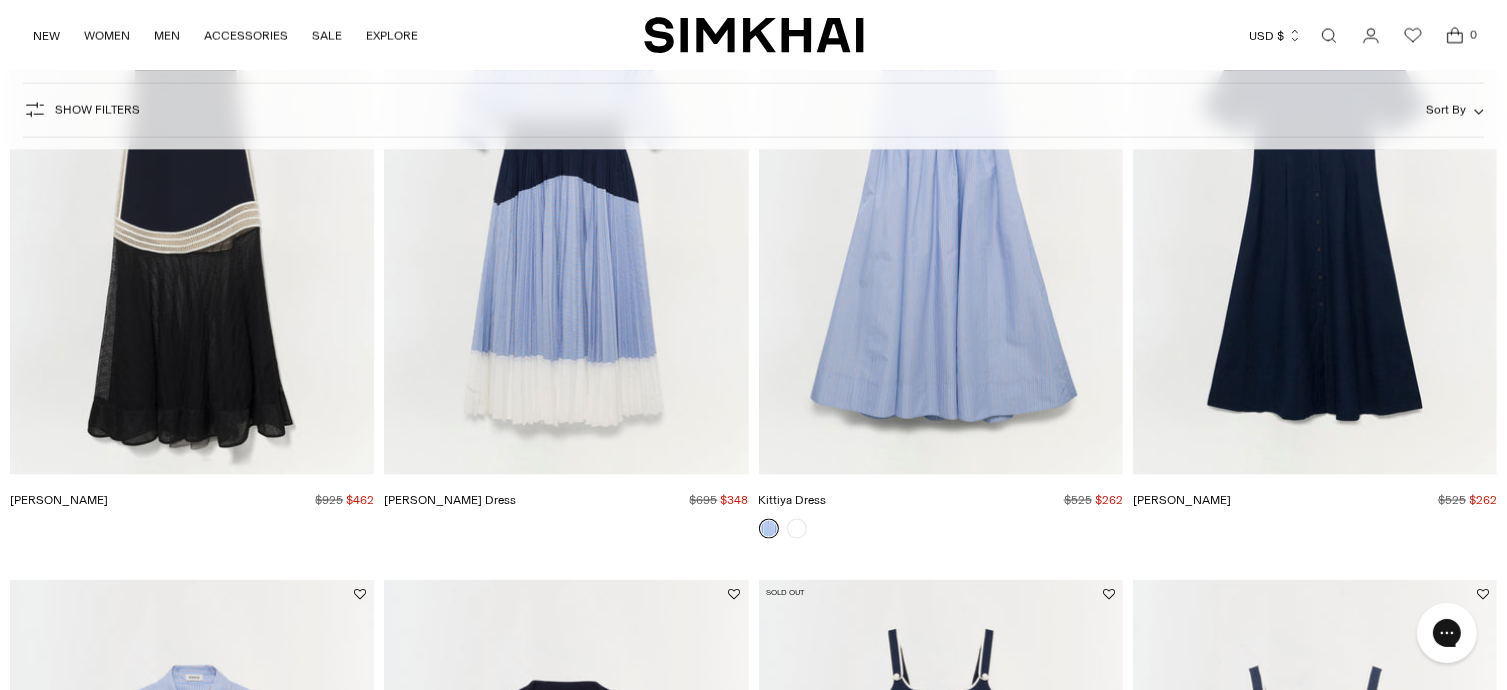 click on "Kittiya Dress" at bounding box center [793, 500] 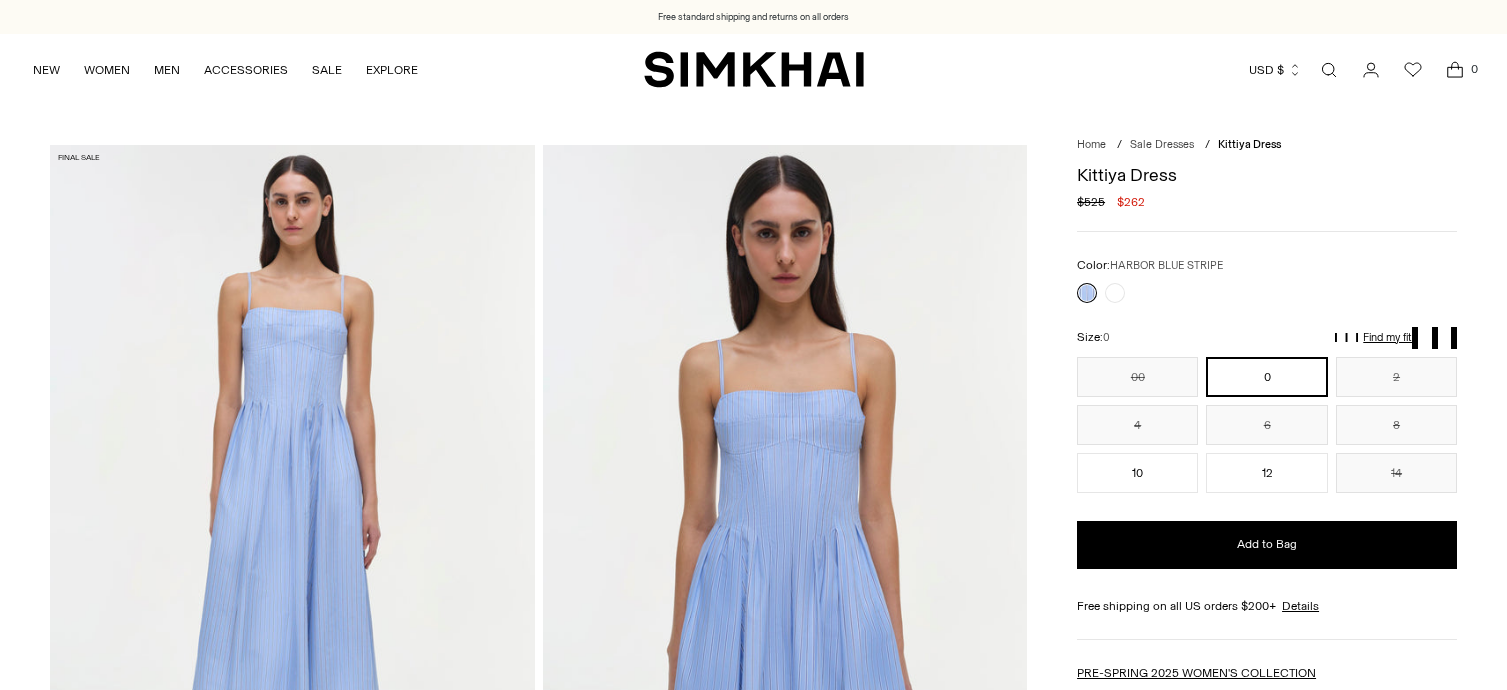 scroll, scrollTop: 0, scrollLeft: 0, axis: both 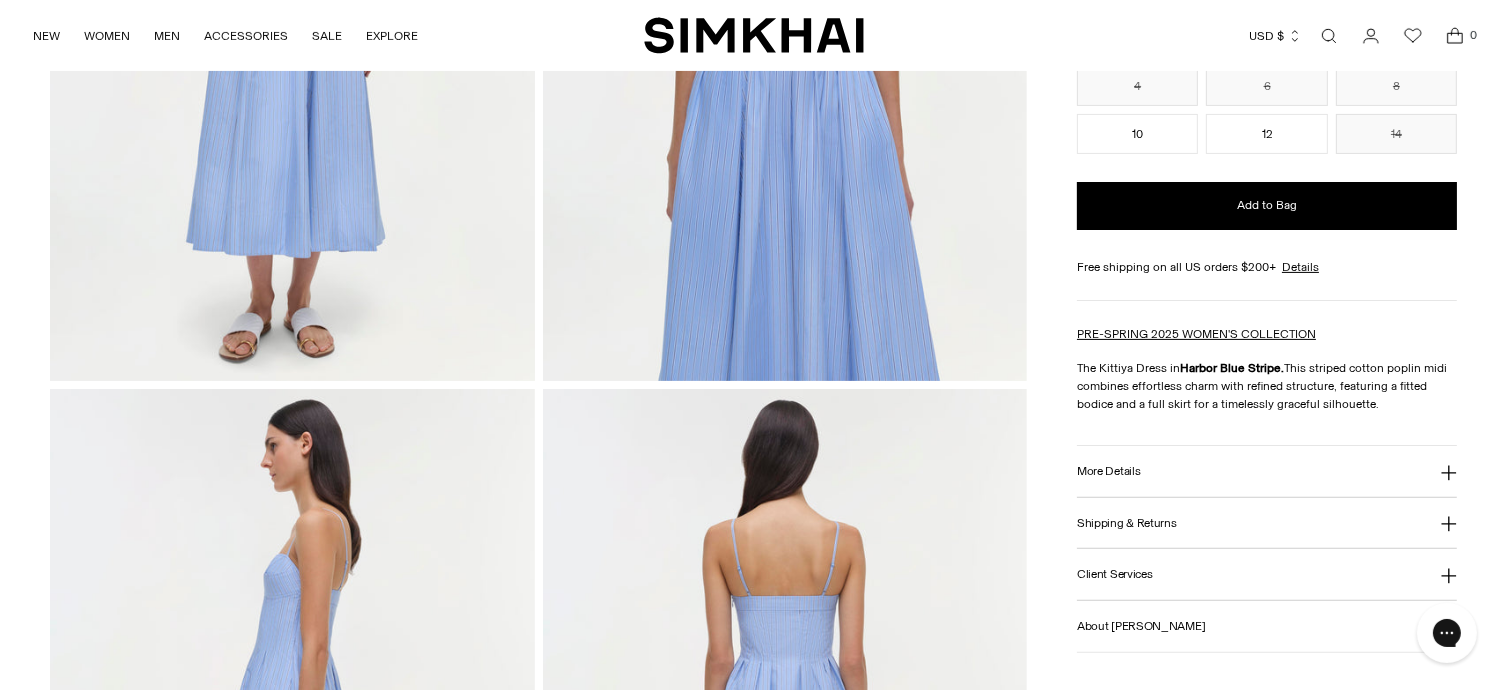 click on "More Details" at bounding box center [1267, 471] 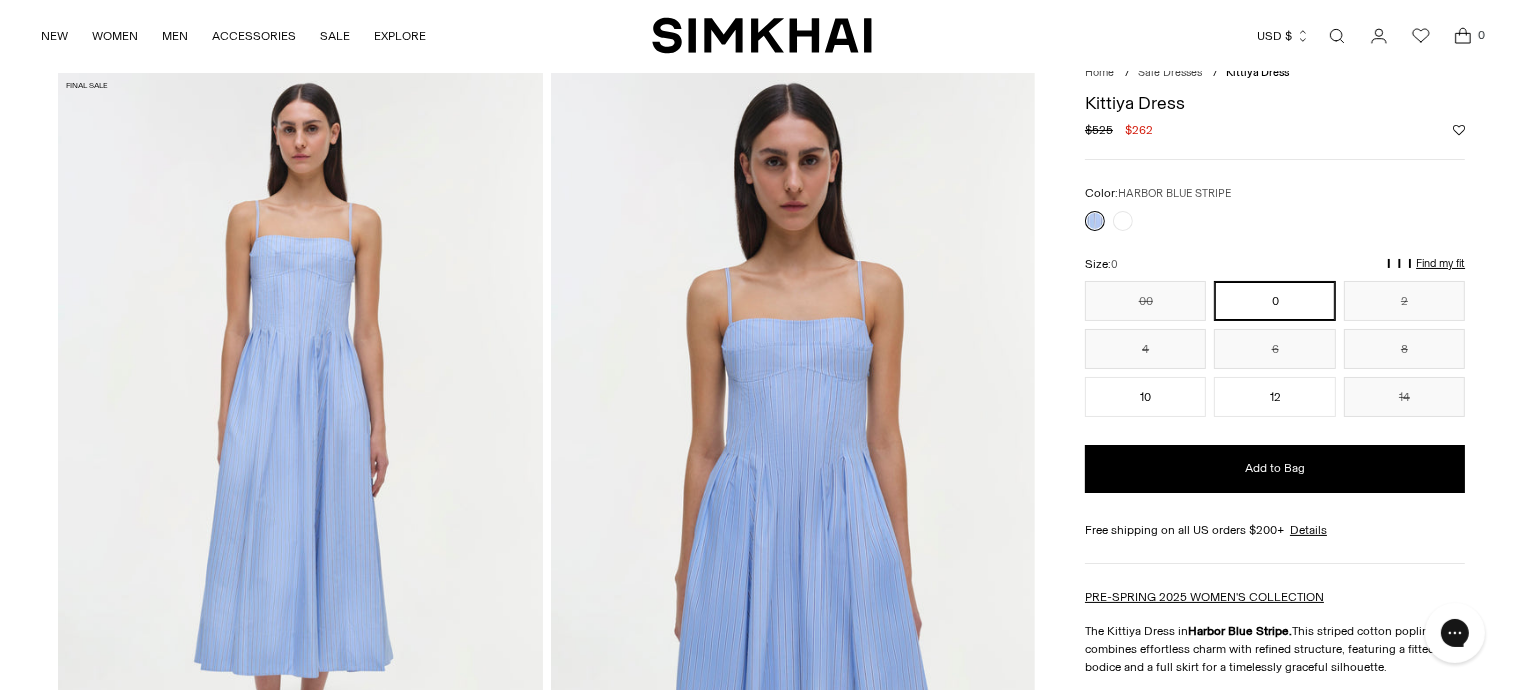 scroll, scrollTop: 0, scrollLeft: 0, axis: both 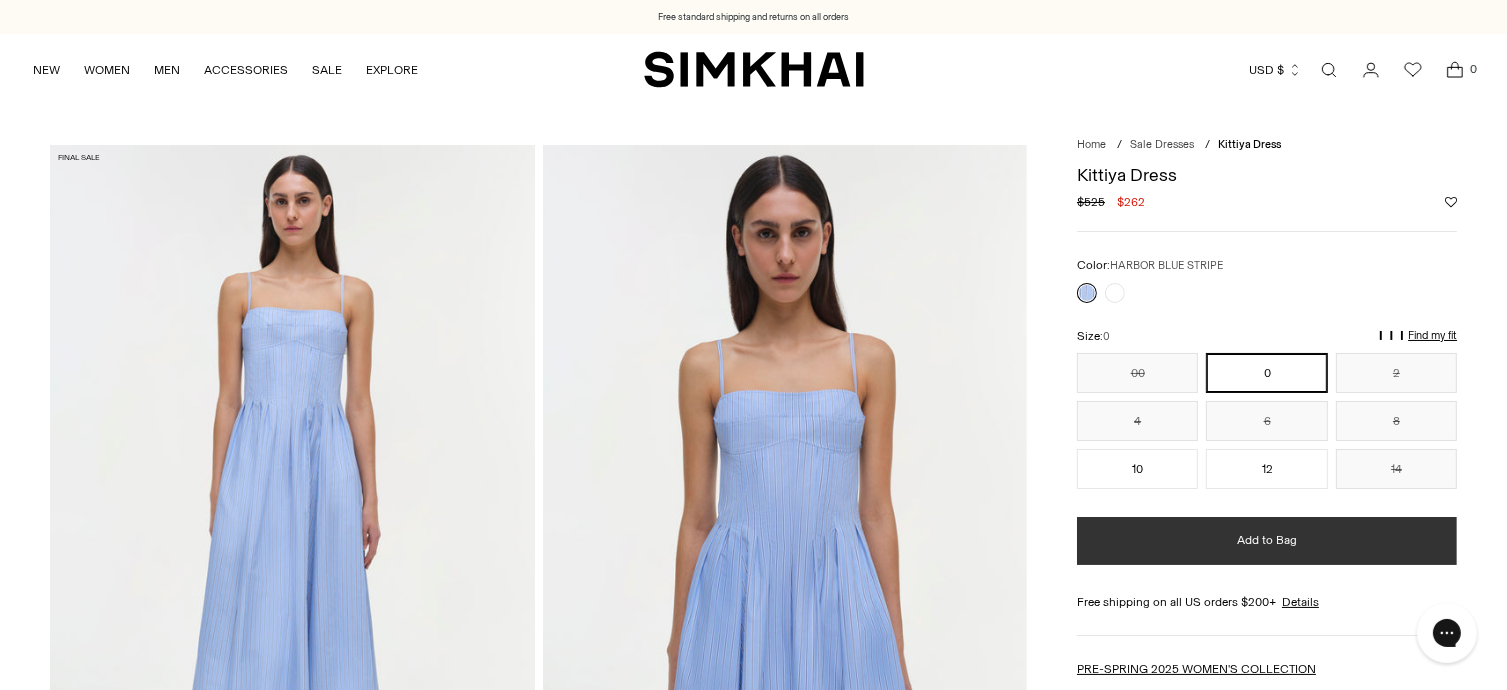 click on "Add to Bag" at bounding box center [1267, 541] 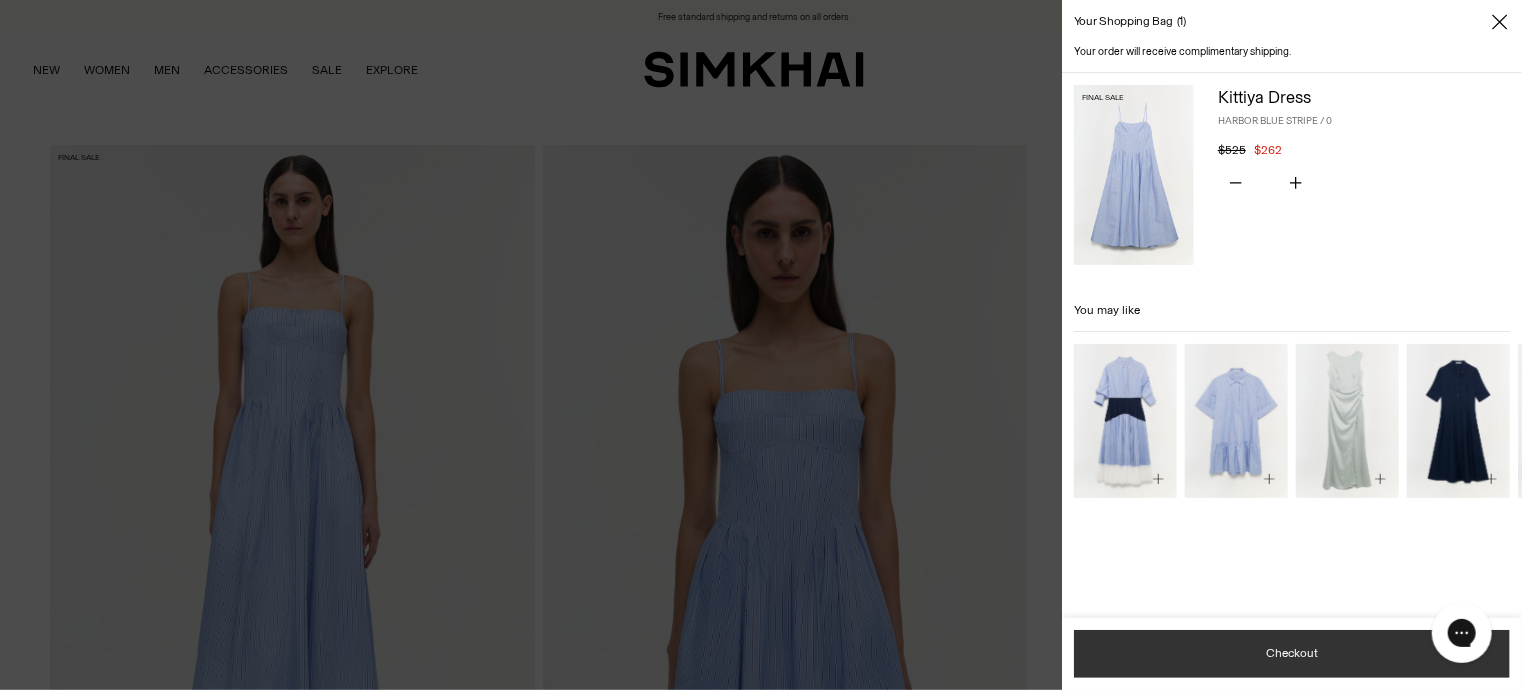 click on "Checkout" at bounding box center [1292, 654] 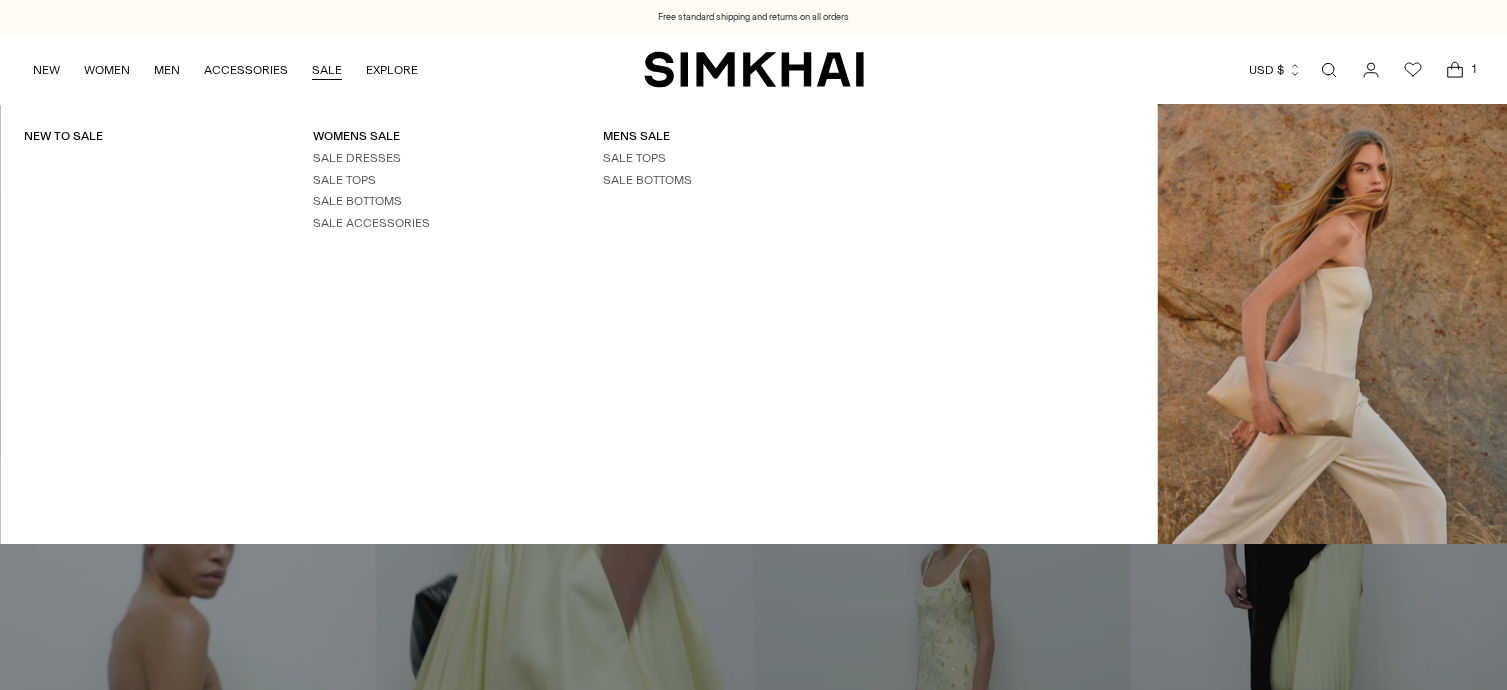 scroll, scrollTop: 0, scrollLeft: 0, axis: both 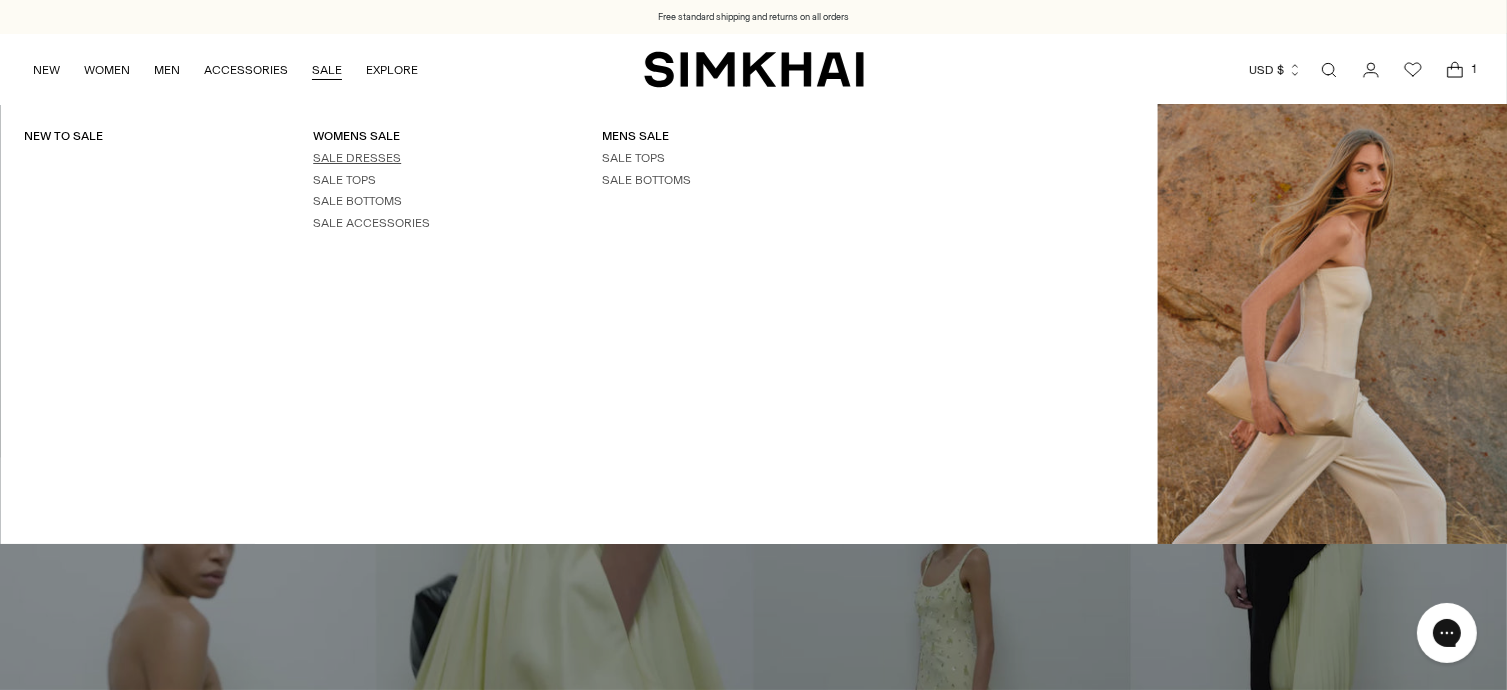 click on "SALE DRESSES" at bounding box center (357, 158) 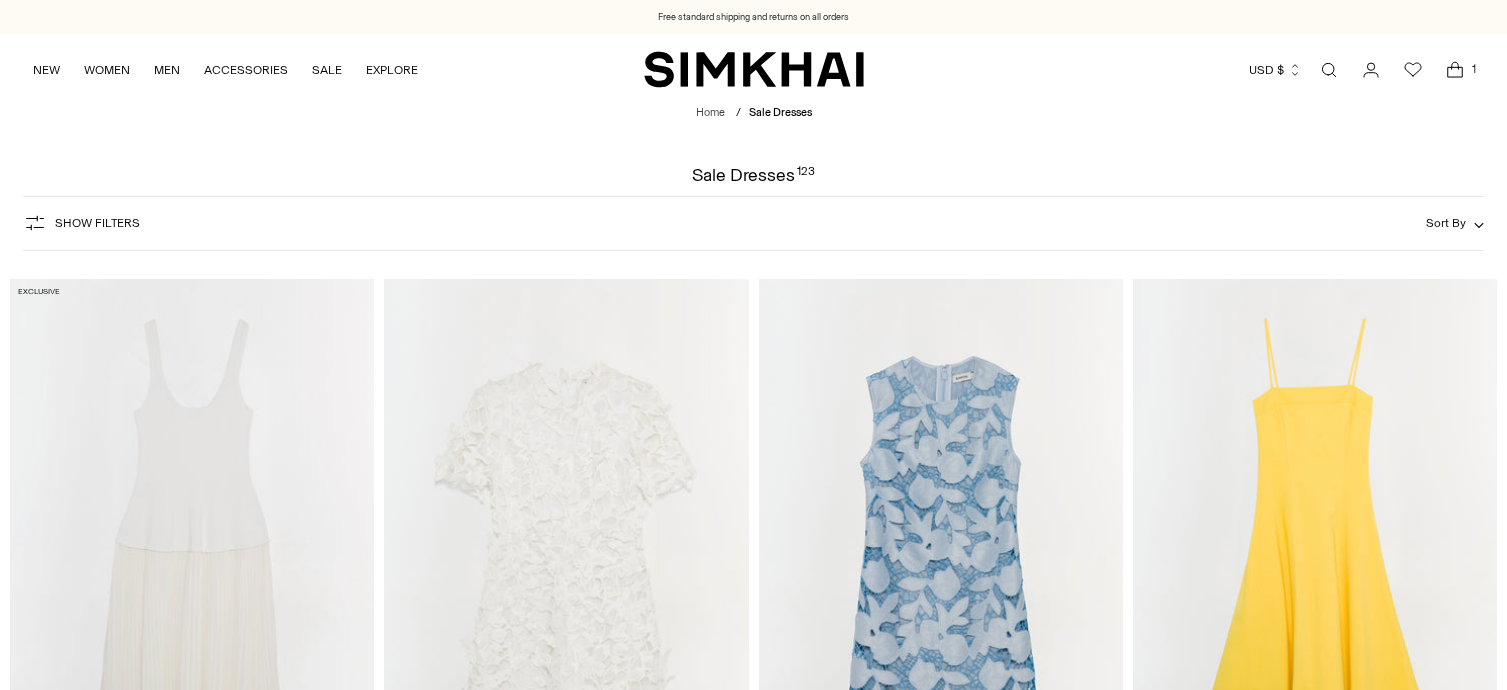 scroll, scrollTop: 0, scrollLeft: 0, axis: both 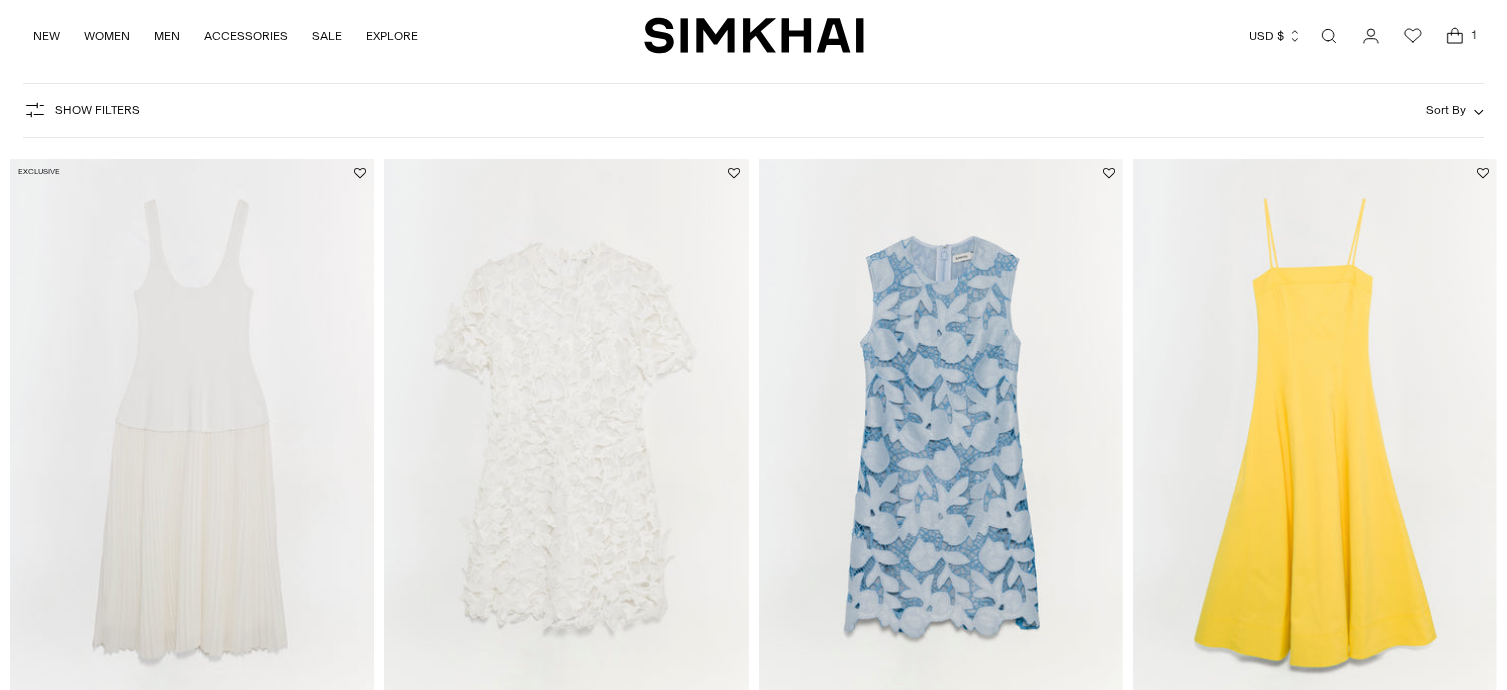 click at bounding box center (0, 0) 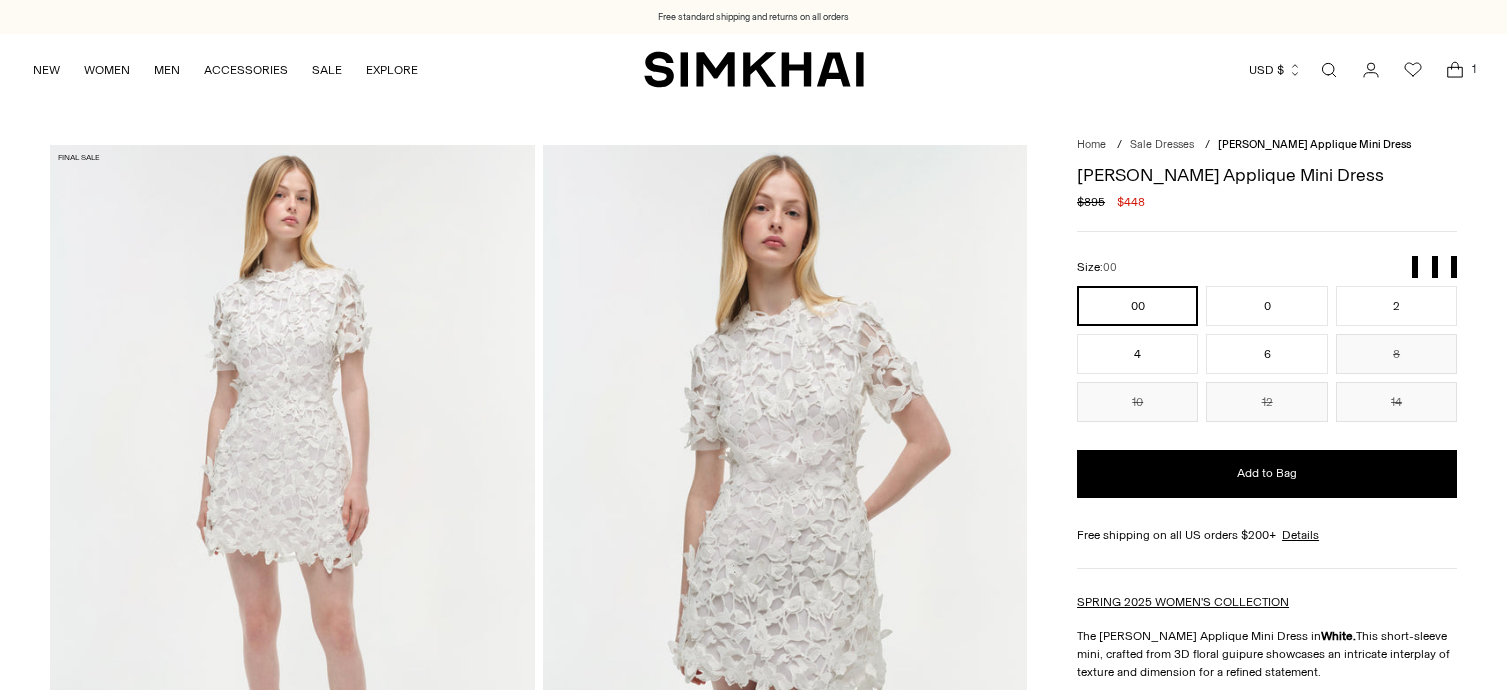 scroll, scrollTop: 0, scrollLeft: 0, axis: both 